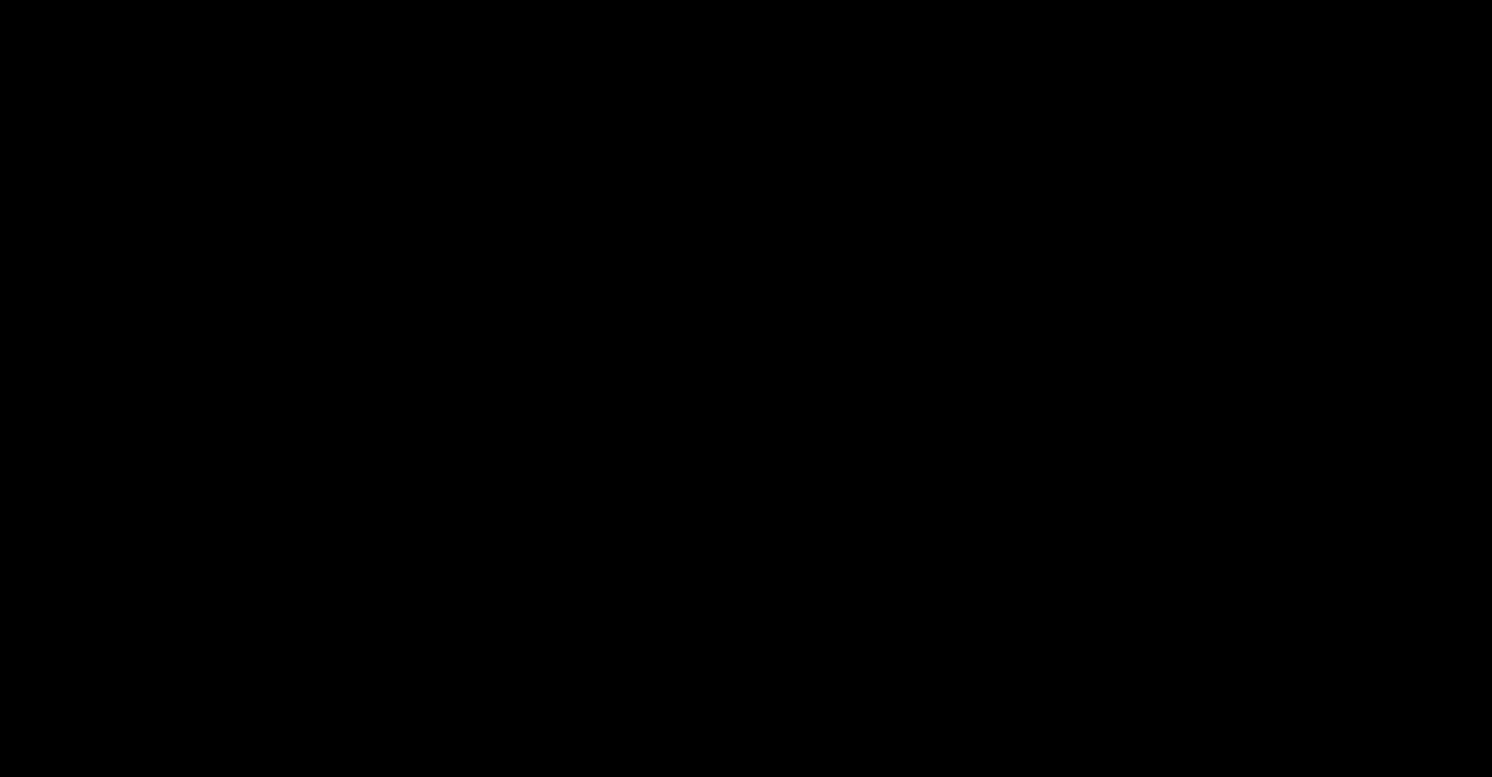 scroll, scrollTop: 0, scrollLeft: 0, axis: both 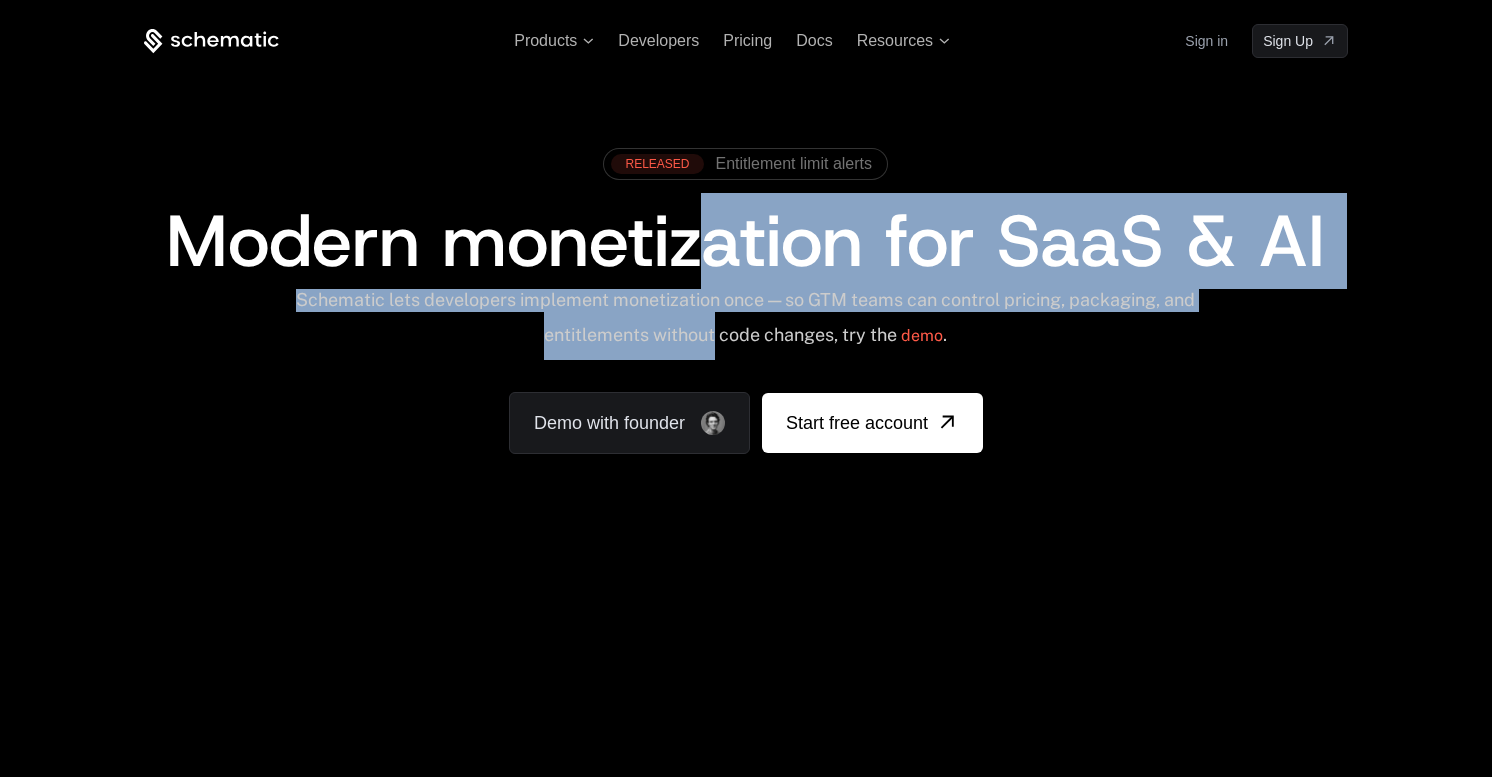 drag, startPoint x: 734, startPoint y: 335, endPoint x: 709, endPoint y: 247, distance: 91.48224 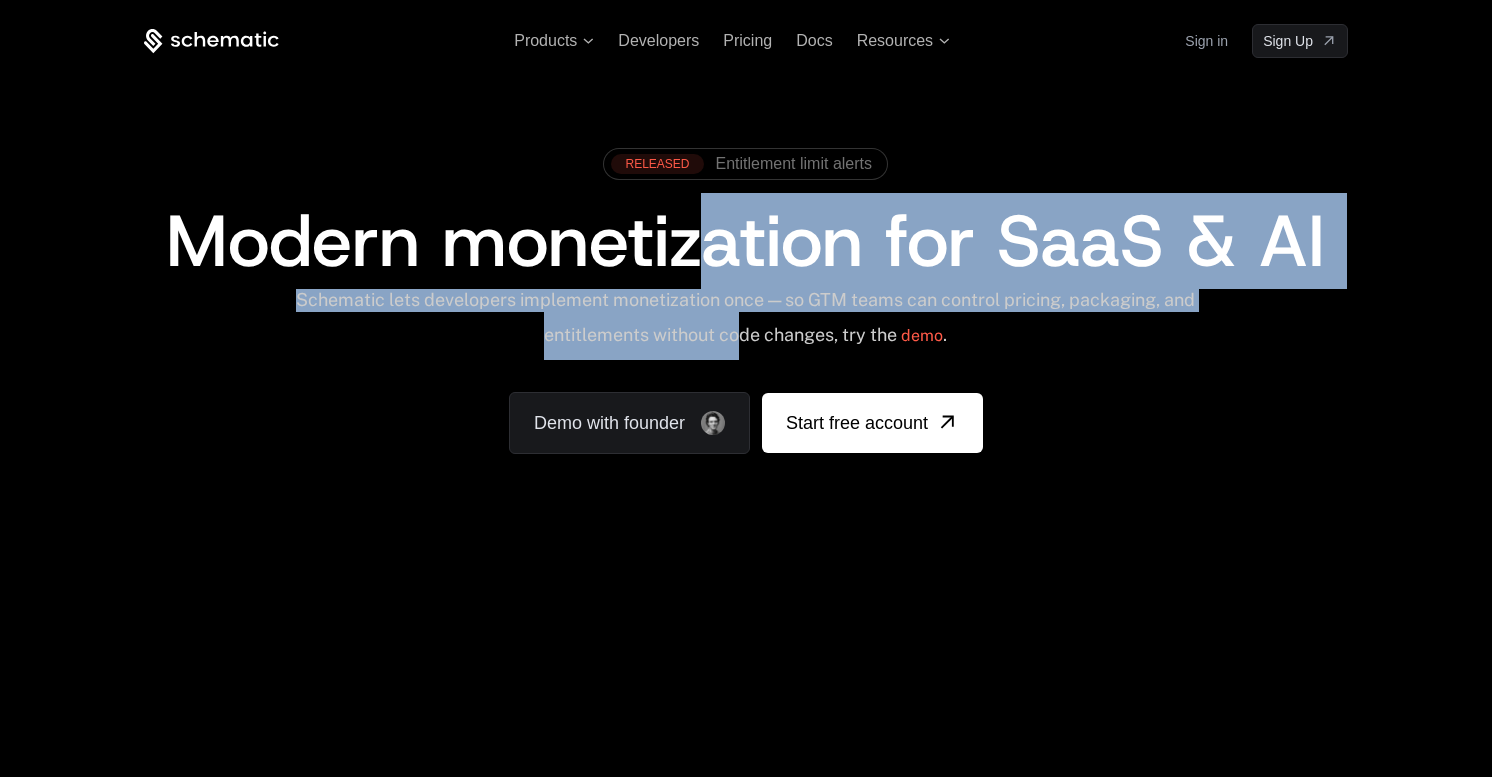 drag, startPoint x: 718, startPoint y: 289, endPoint x: 700, endPoint y: 246, distance: 46.615448 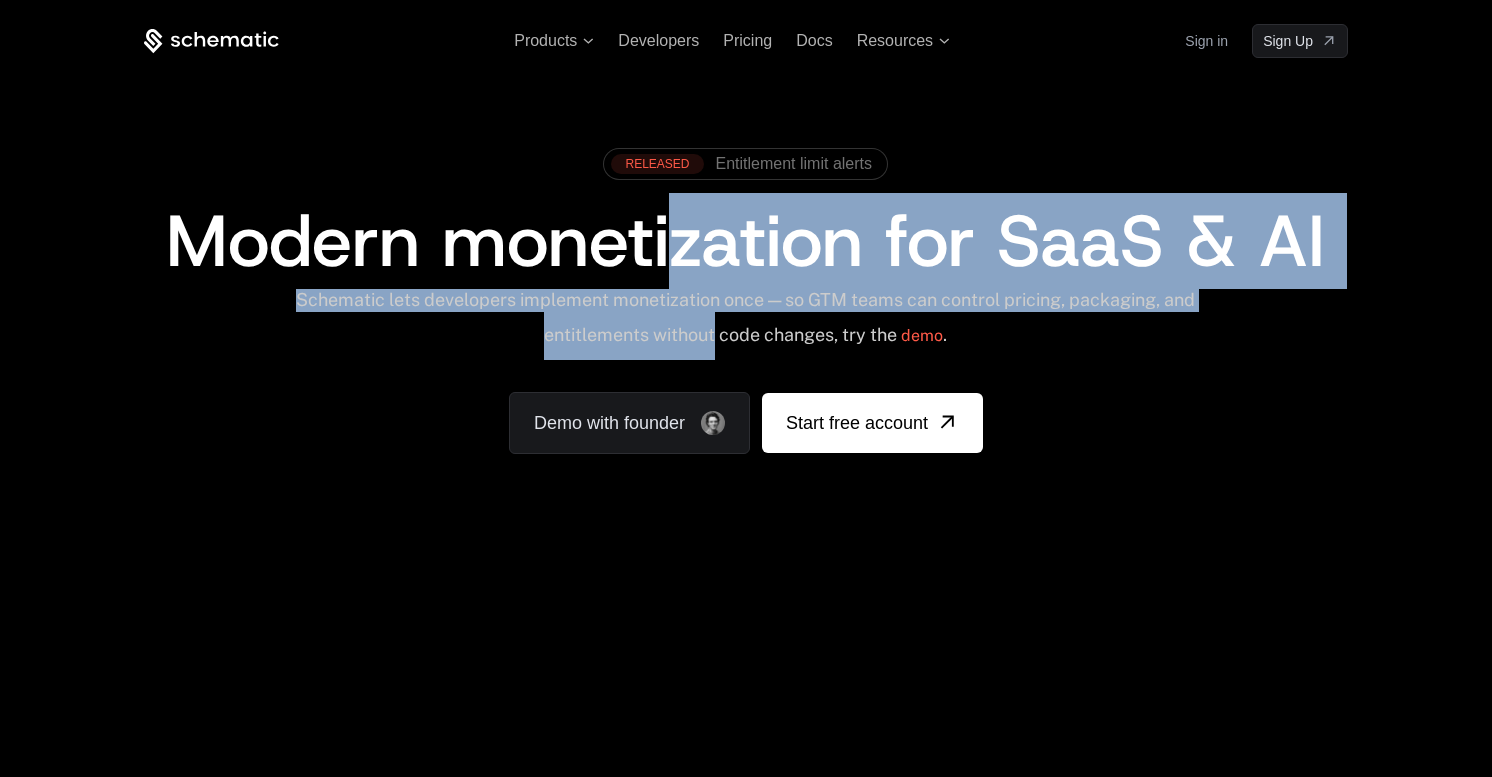 drag, startPoint x: 718, startPoint y: 296, endPoint x: 734, endPoint y: 322, distance: 30.528675 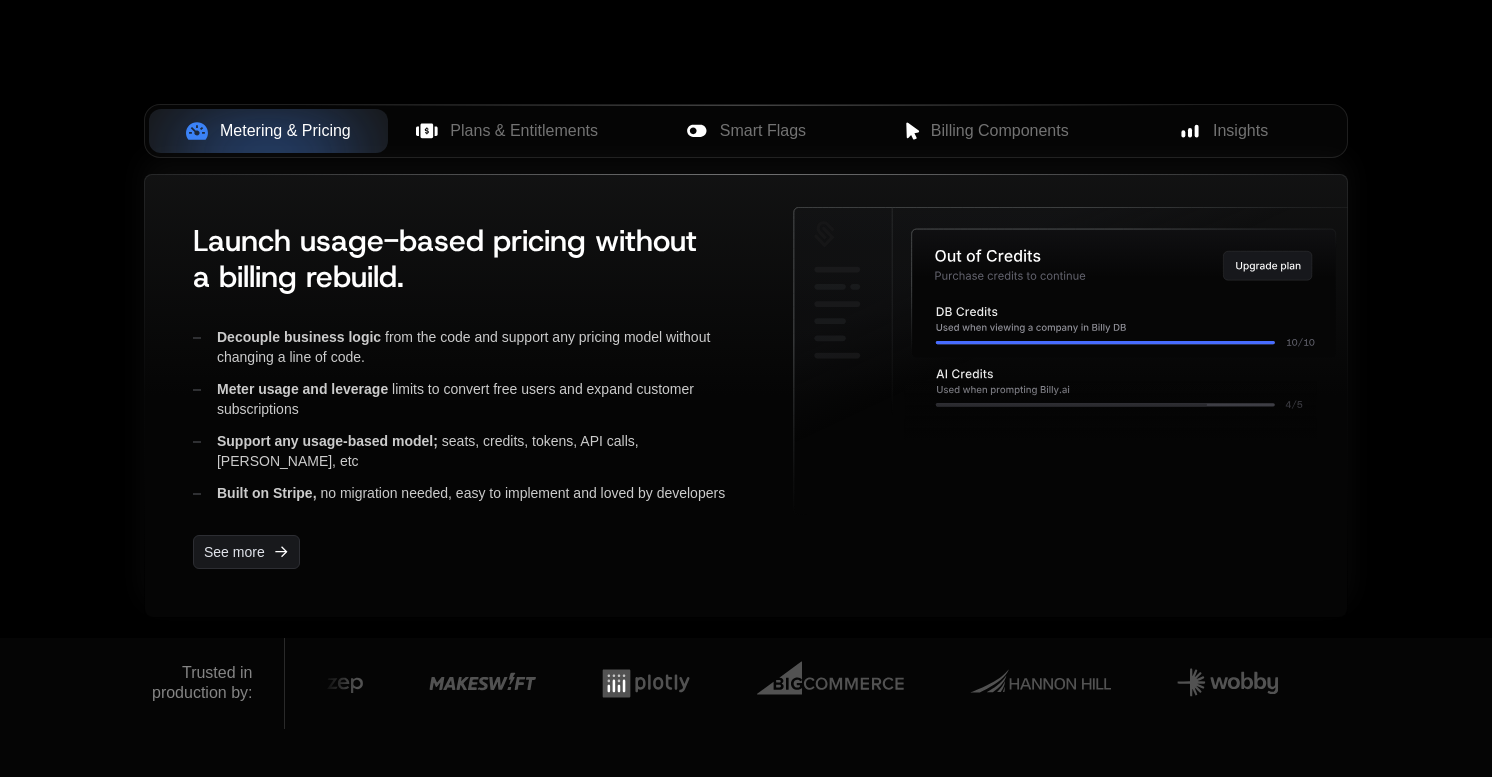 scroll, scrollTop: 989, scrollLeft: 0, axis: vertical 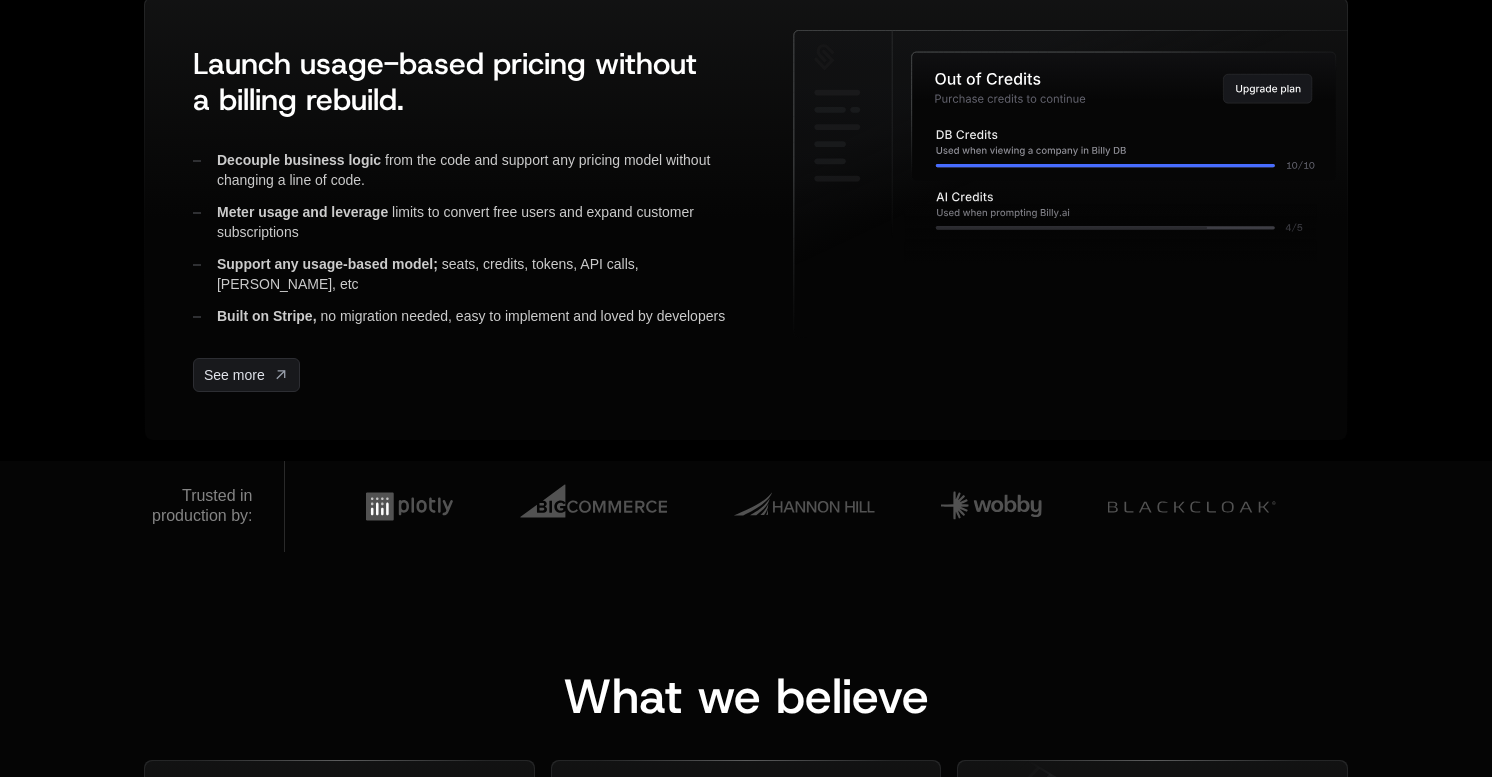 drag, startPoint x: 704, startPoint y: 506, endPoint x: 540, endPoint y: 507, distance: 164.00305 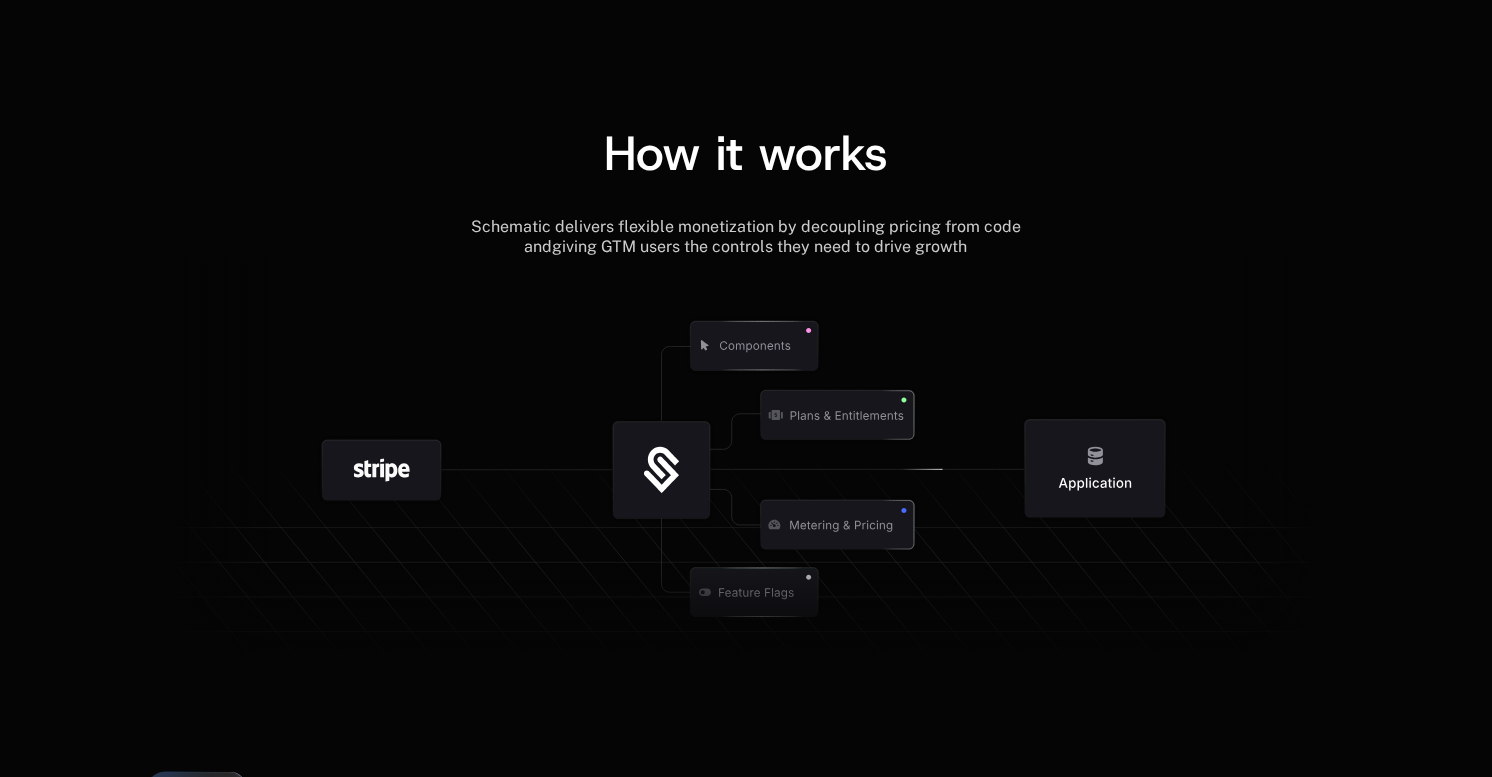 scroll, scrollTop: 2221, scrollLeft: 0, axis: vertical 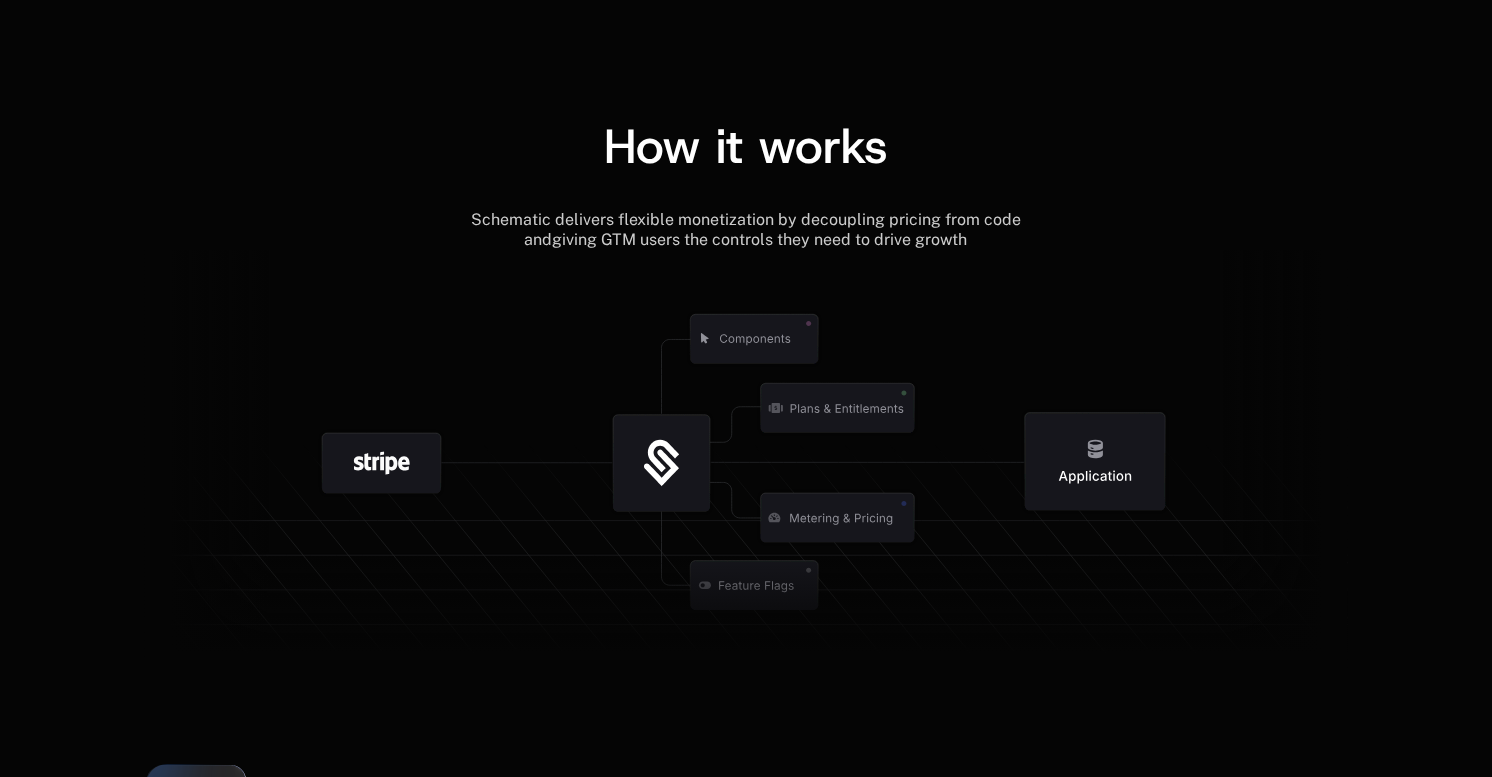 drag, startPoint x: 692, startPoint y: 453, endPoint x: 633, endPoint y: 388, distance: 87.78383 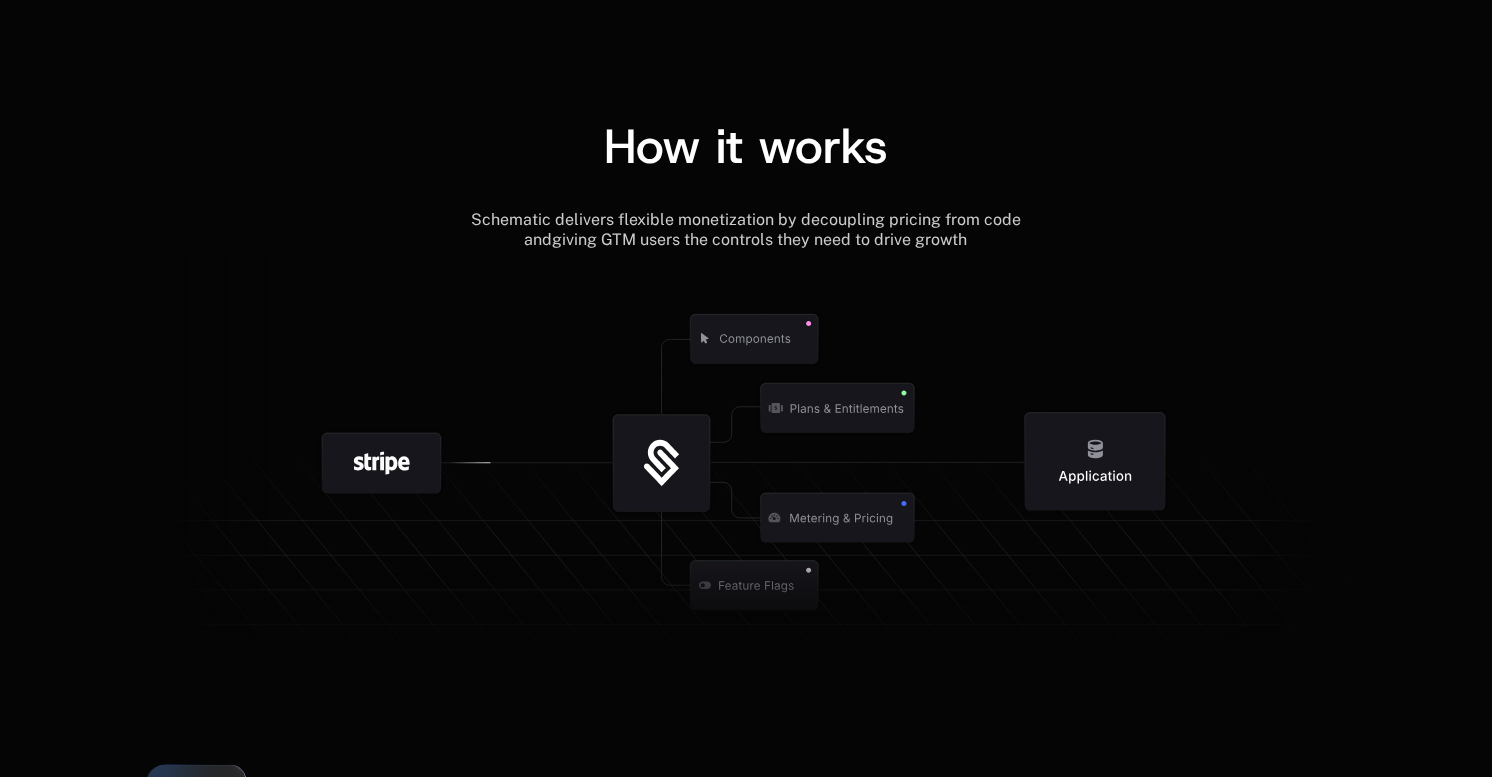 drag, startPoint x: 516, startPoint y: 418, endPoint x: 805, endPoint y: 649, distance: 369.97568 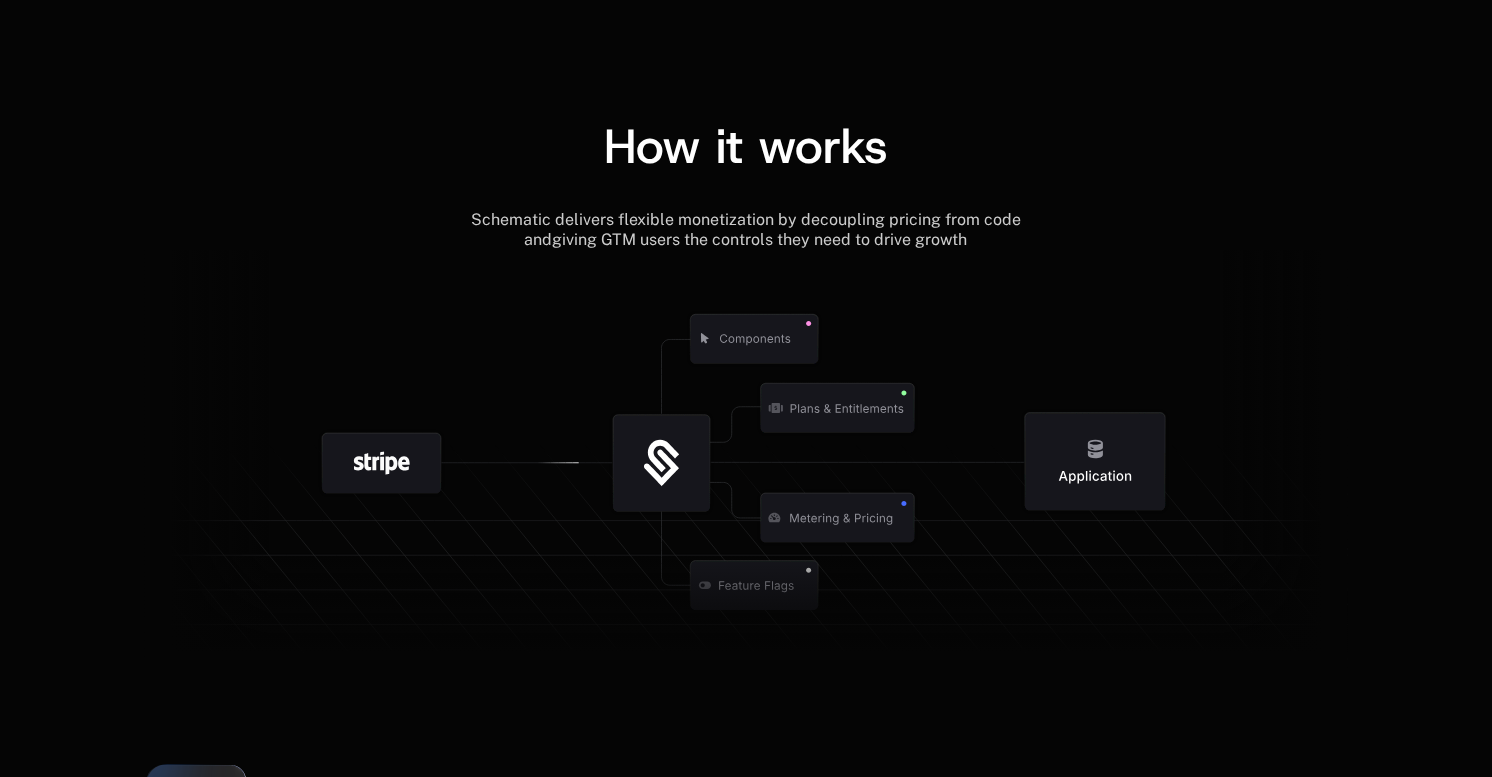 drag, startPoint x: 842, startPoint y: 646, endPoint x: 628, endPoint y: 306, distance: 401.7412 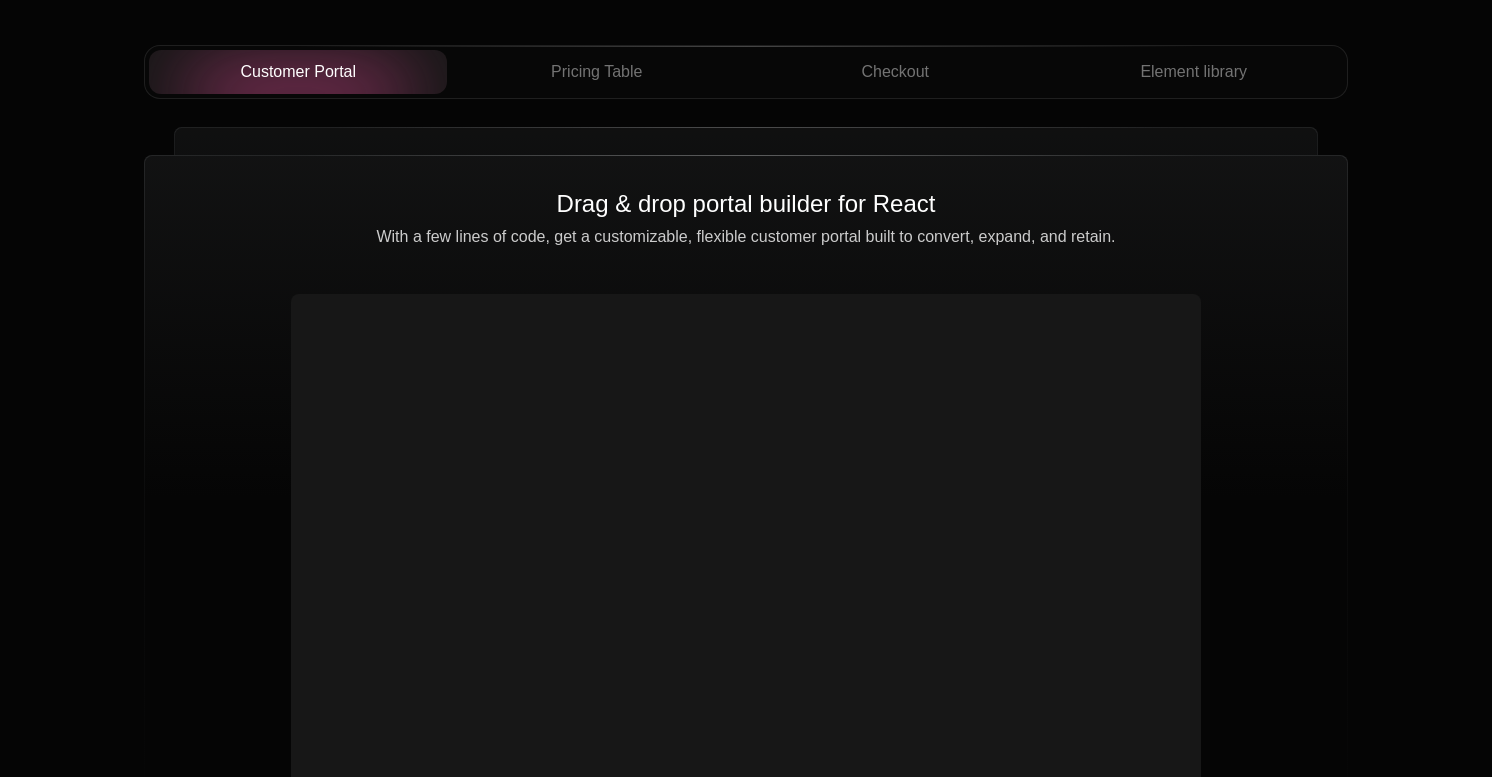 scroll, scrollTop: 6825, scrollLeft: 0, axis: vertical 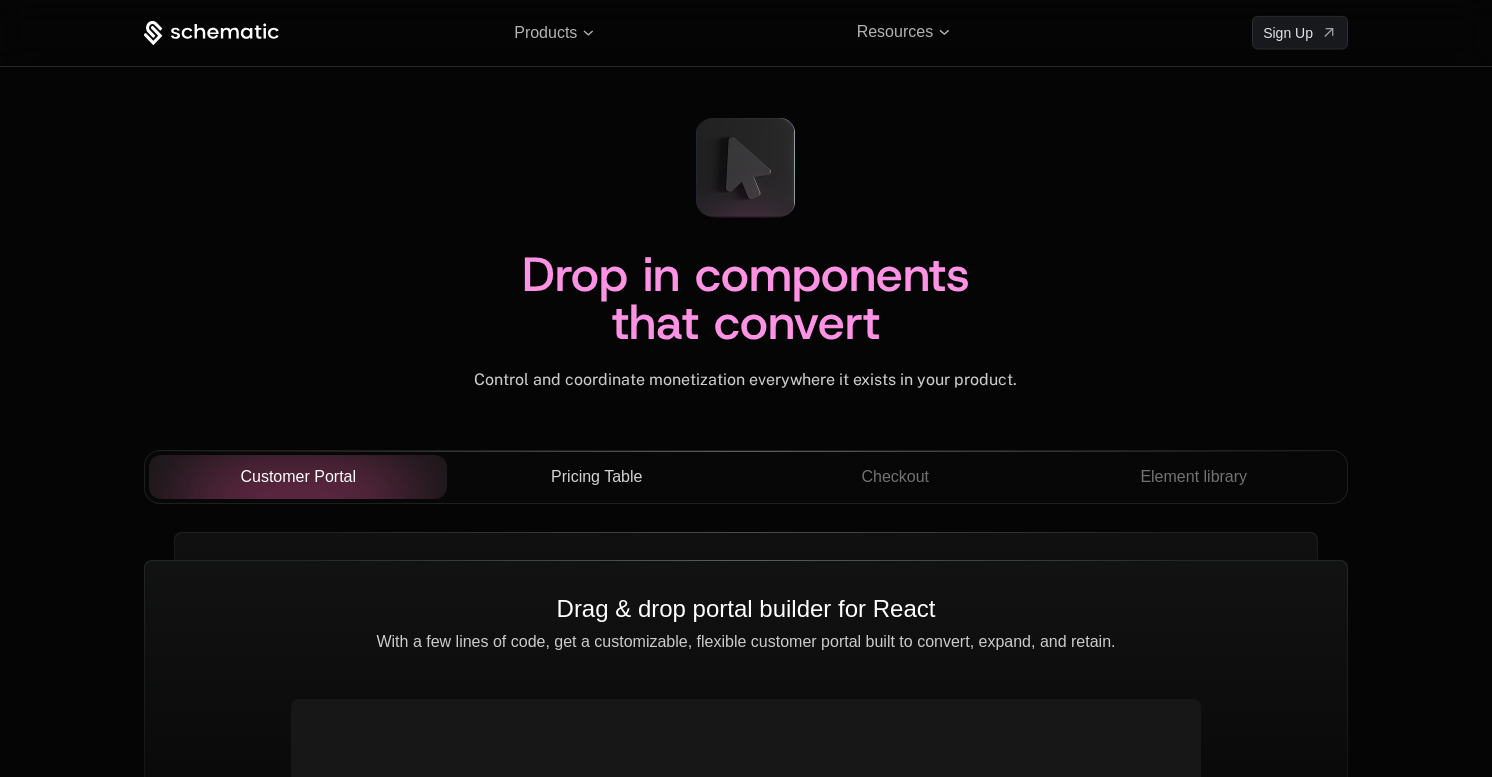 click on "Pricing Table" at bounding box center (596, 477) 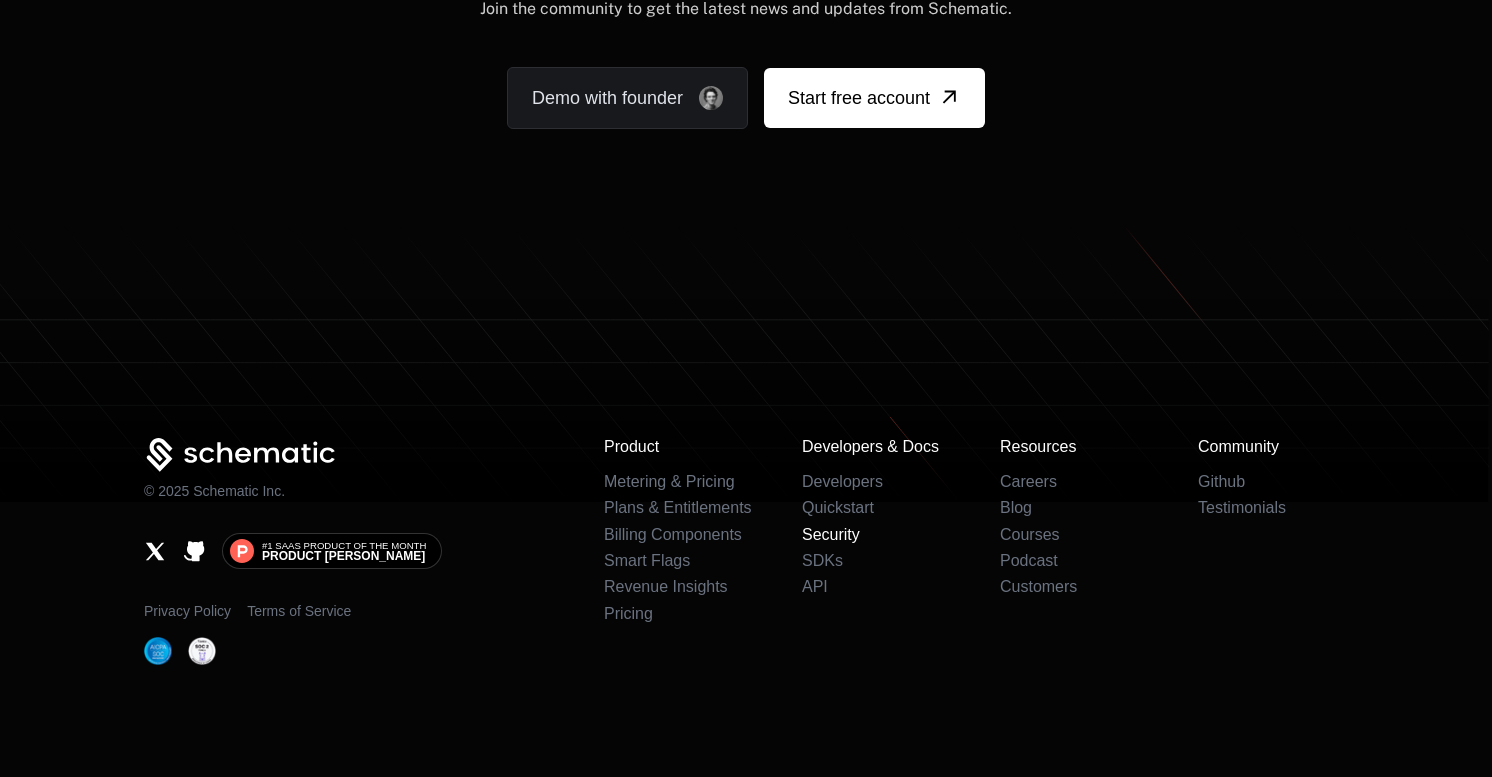 scroll, scrollTop: 12553, scrollLeft: 0, axis: vertical 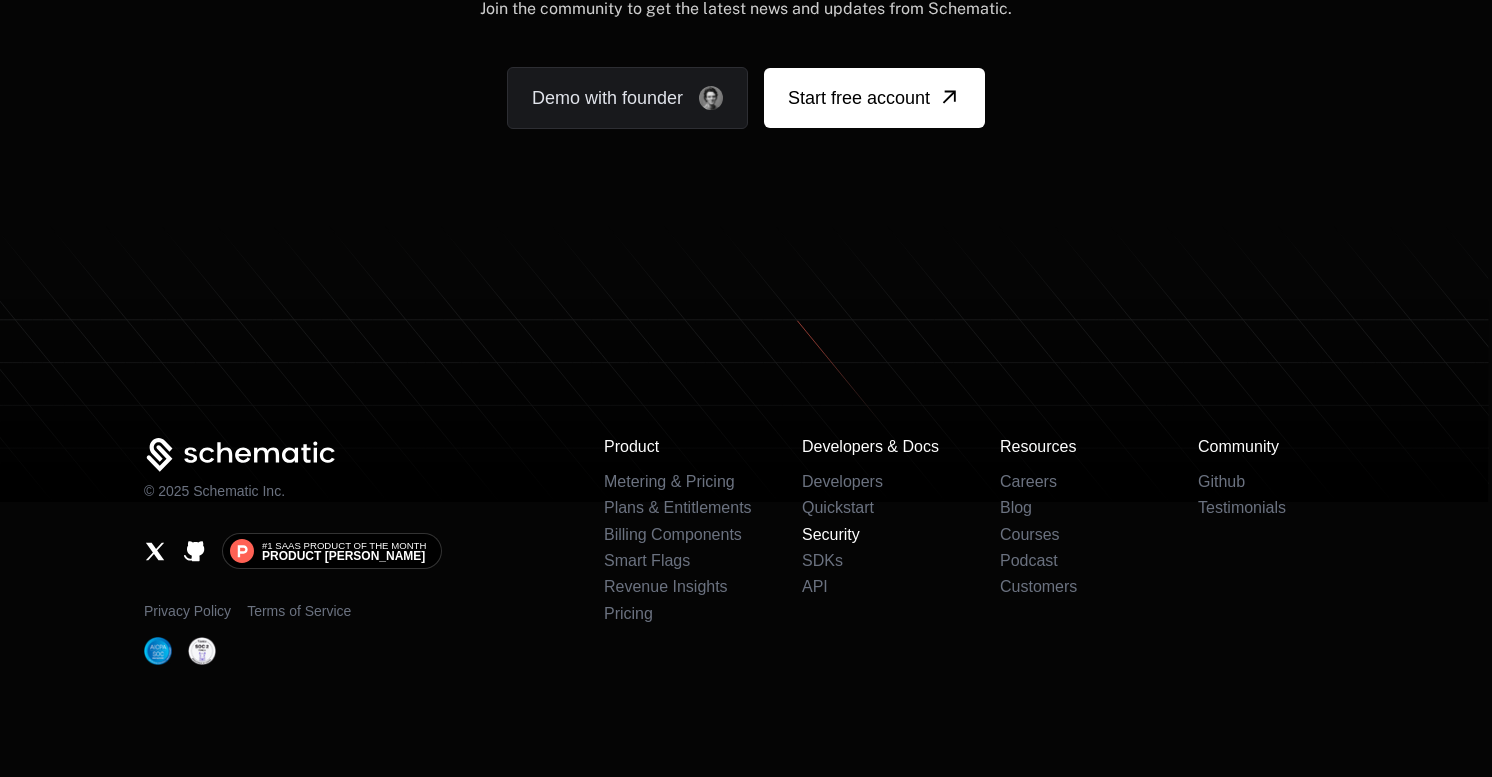 click on "Security" at bounding box center (831, 534) 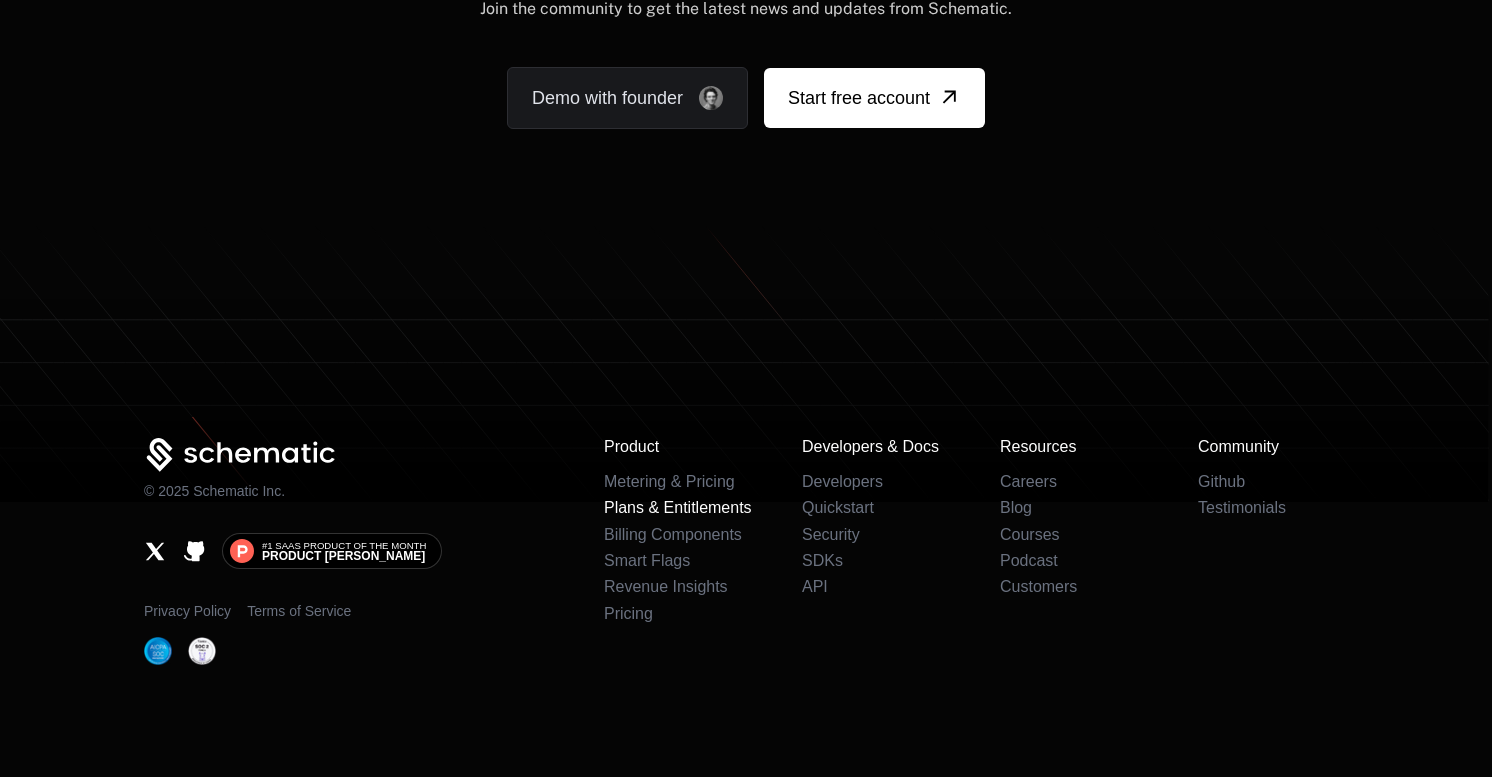 click on "Plans & Entitlements" at bounding box center [678, 507] 